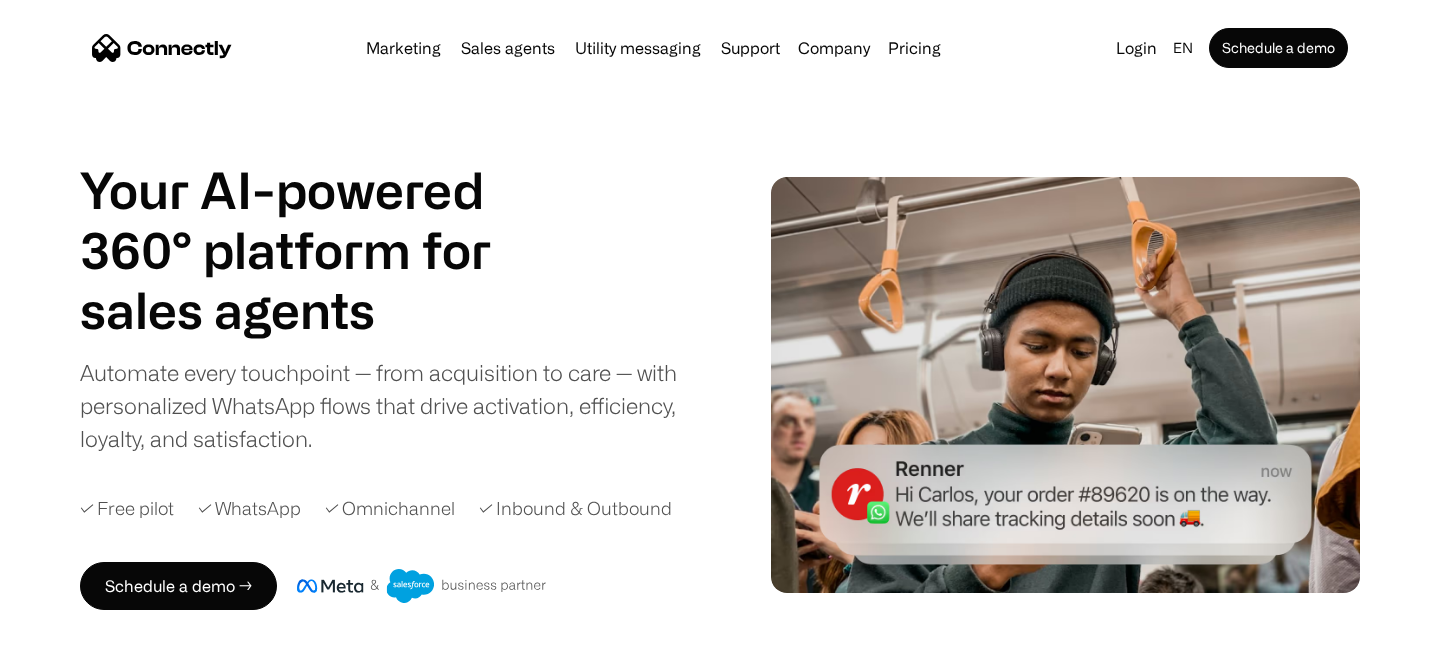 scroll, scrollTop: 0, scrollLeft: 0, axis: both 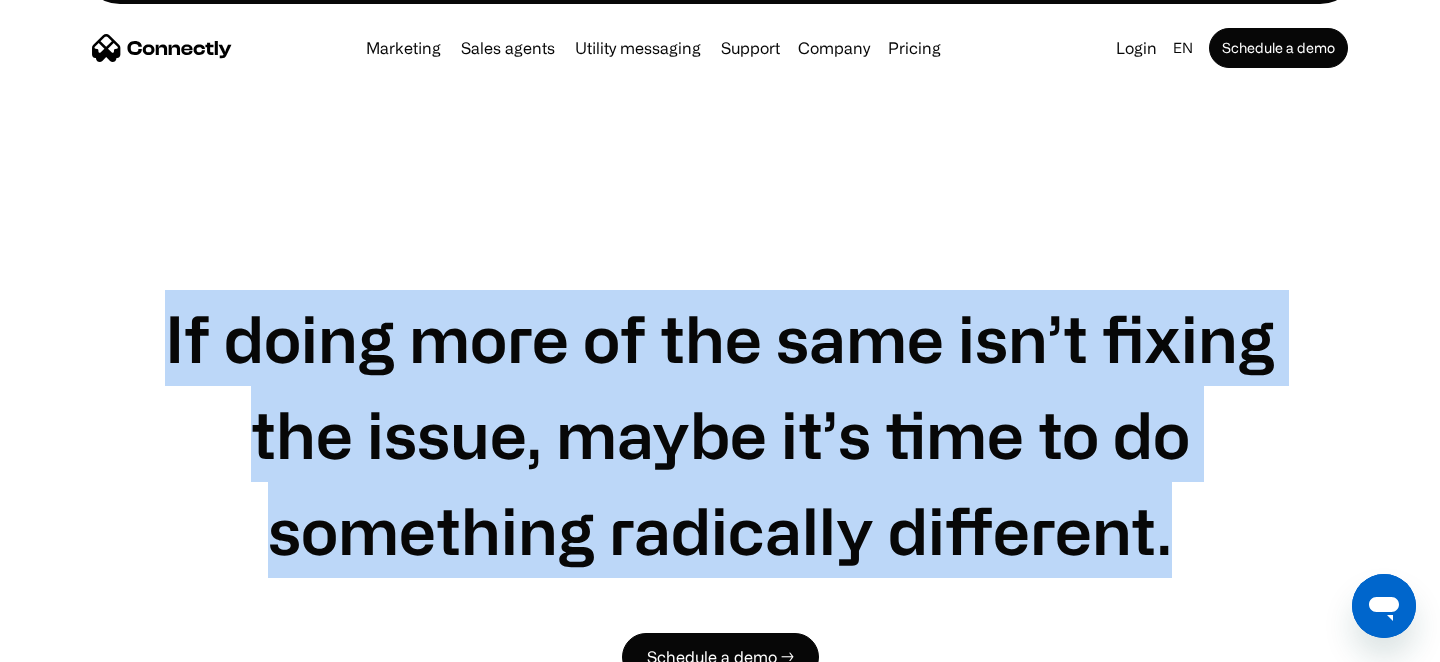 drag, startPoint x: 1168, startPoint y: 429, endPoint x: 161, endPoint y: 221, distance: 1028.2573 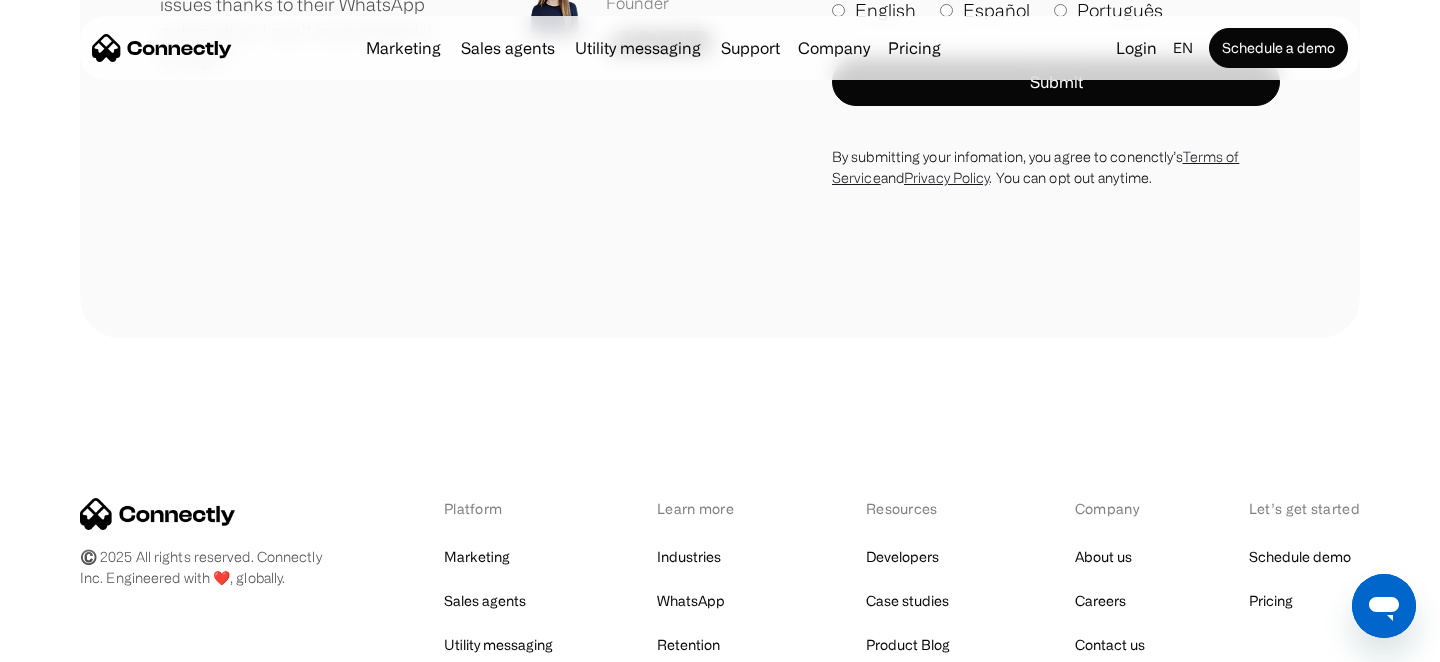scroll, scrollTop: 11292, scrollLeft: 0, axis: vertical 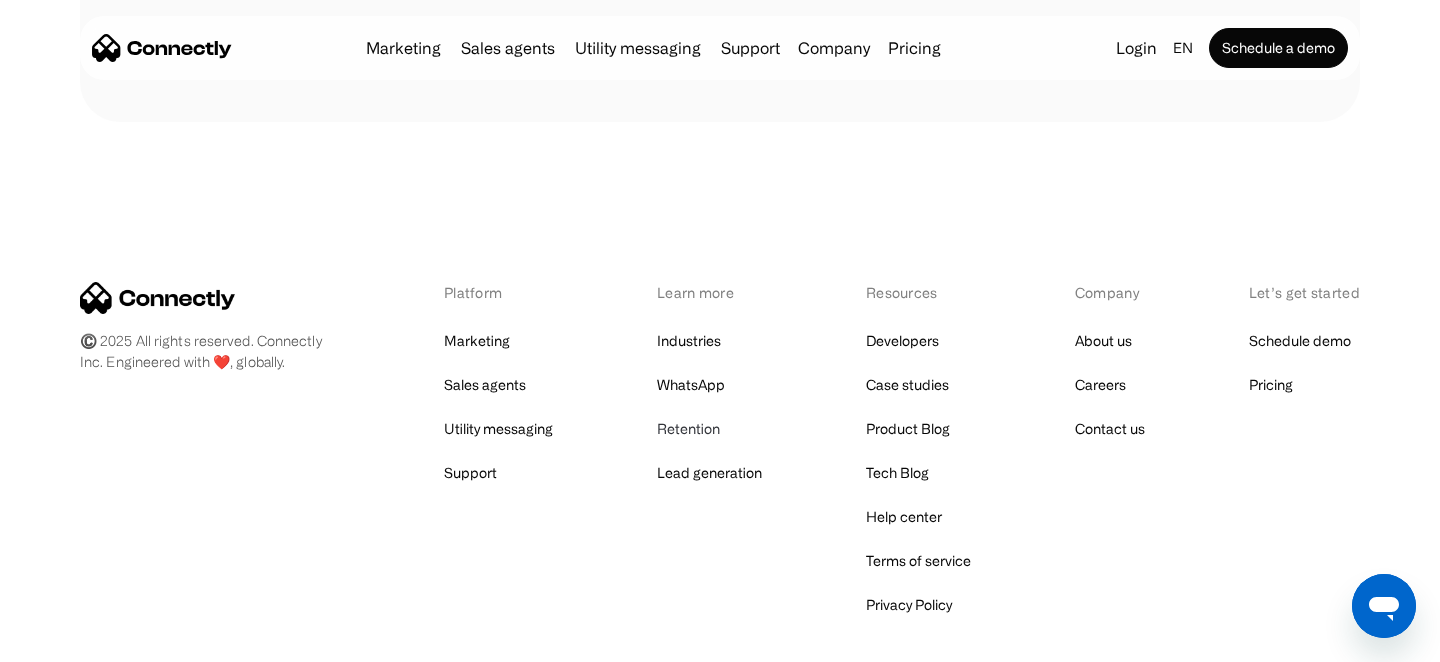 click on "Retention" at bounding box center (688, 429) 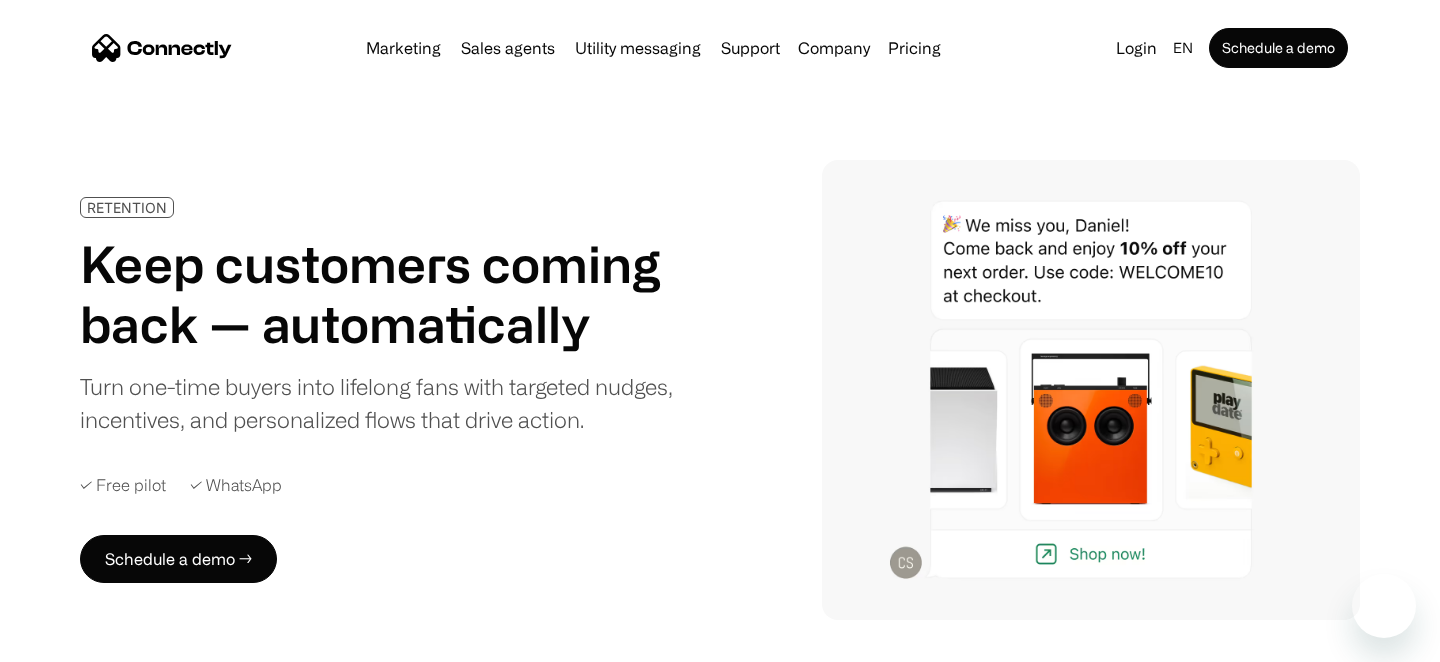 scroll, scrollTop: 0, scrollLeft: 0, axis: both 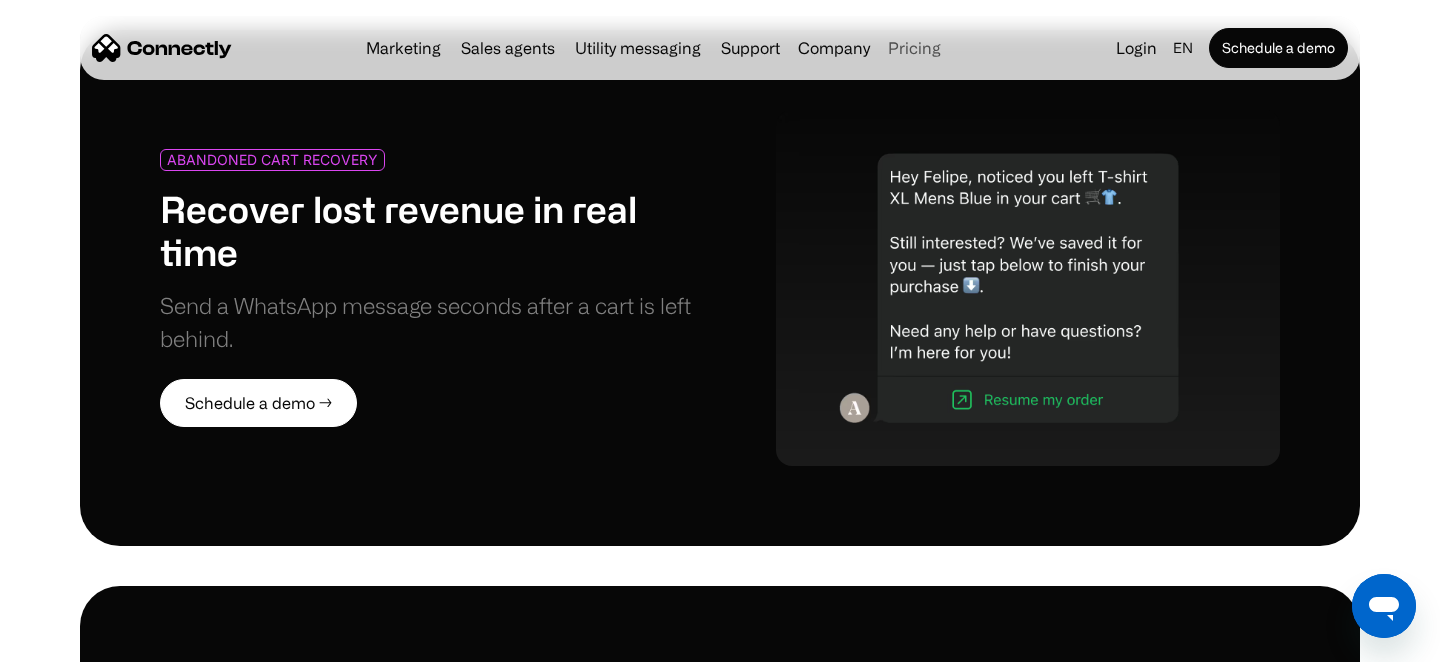 click on "Pricing" at bounding box center (914, 48) 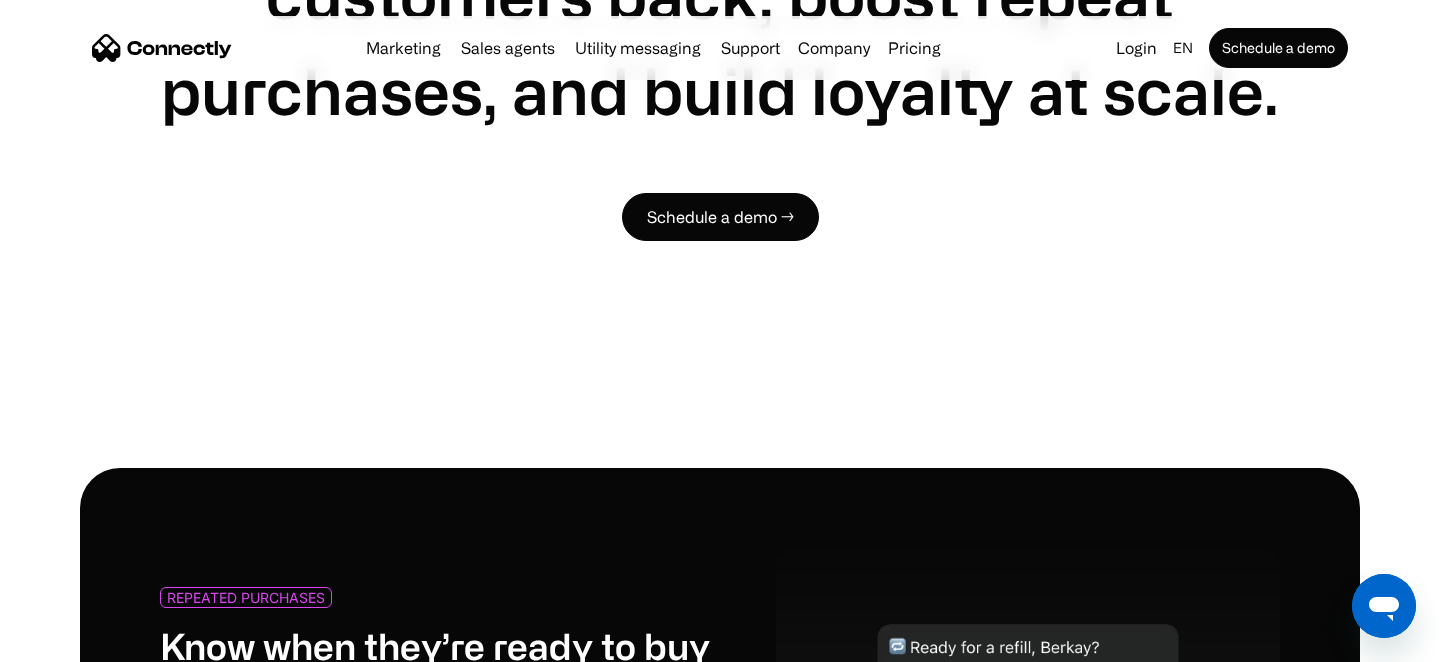 scroll, scrollTop: 3002, scrollLeft: 0, axis: vertical 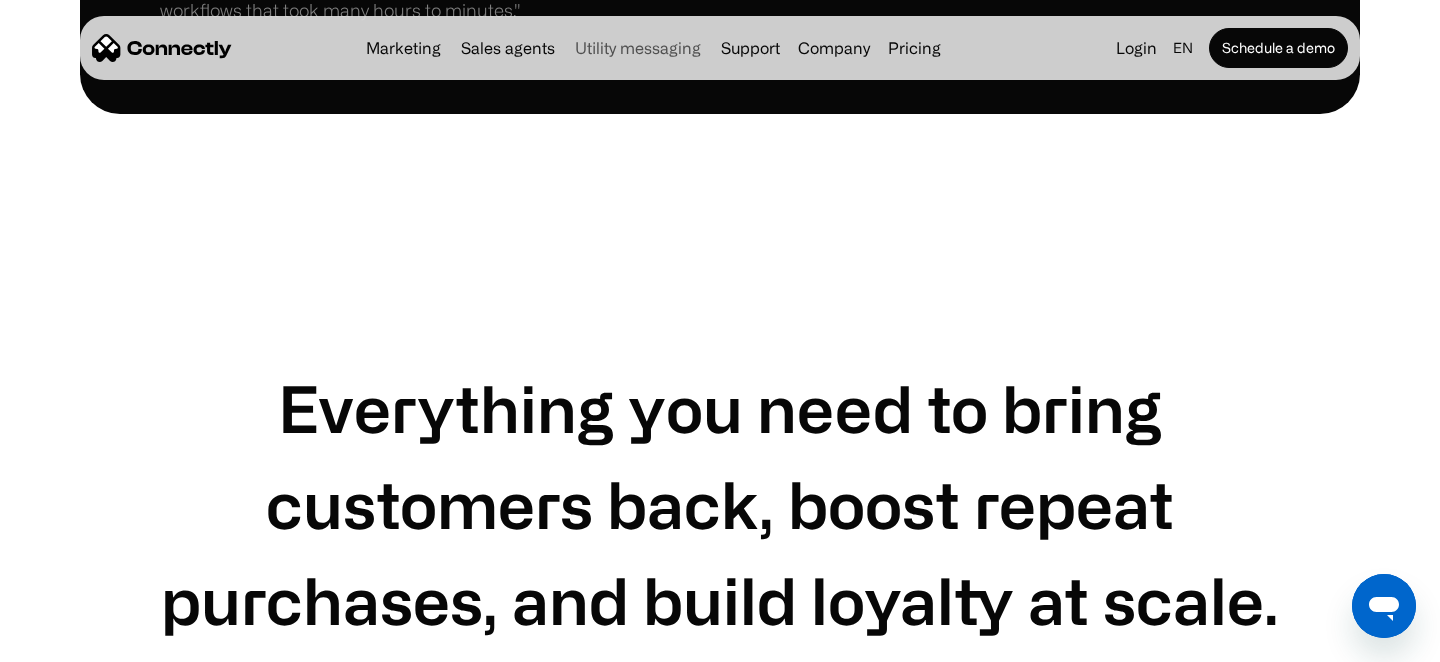 click on "Utility messaging" at bounding box center (638, 48) 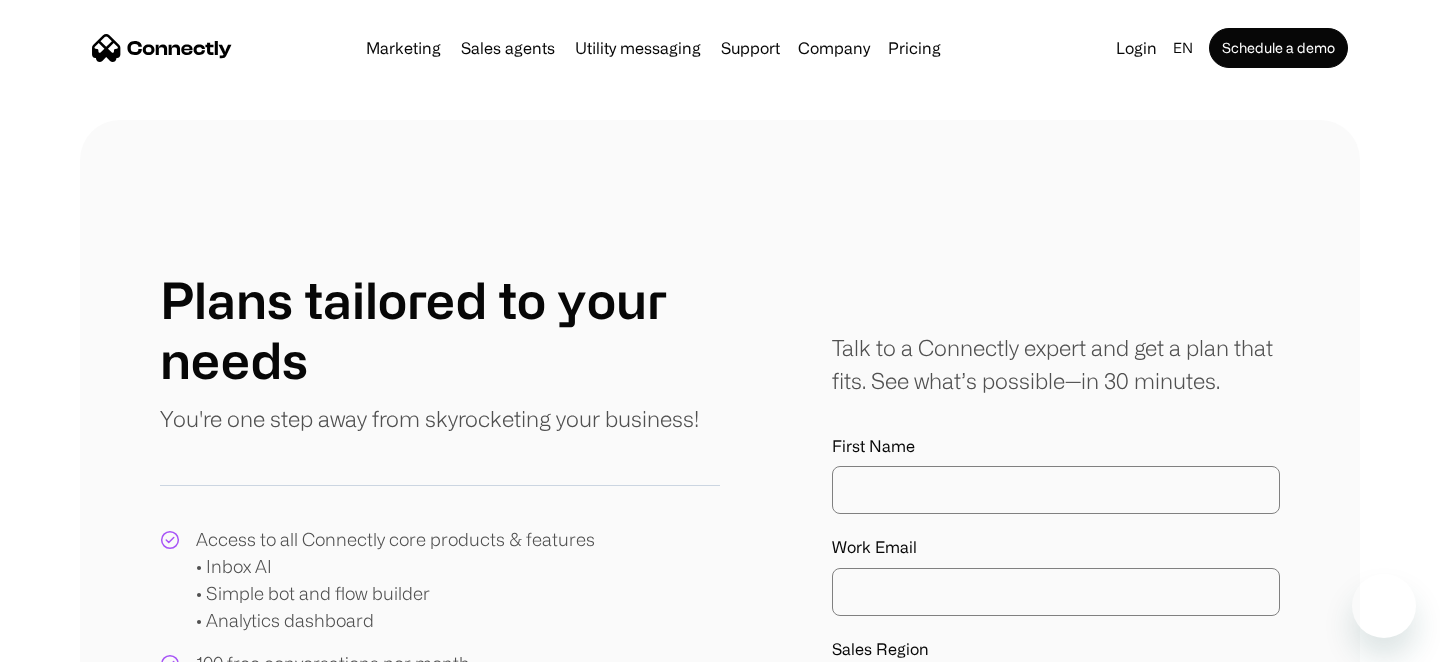 scroll, scrollTop: 0, scrollLeft: 0, axis: both 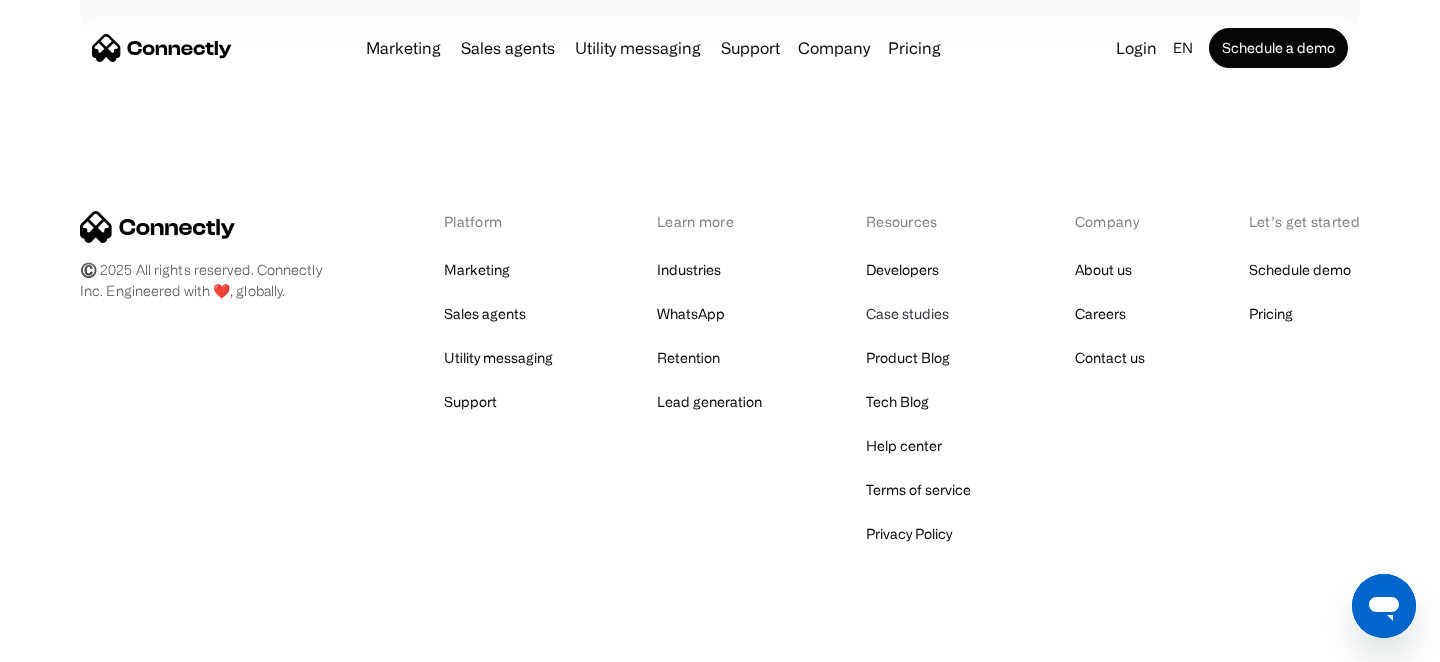 click on "Case studies" at bounding box center (907, 314) 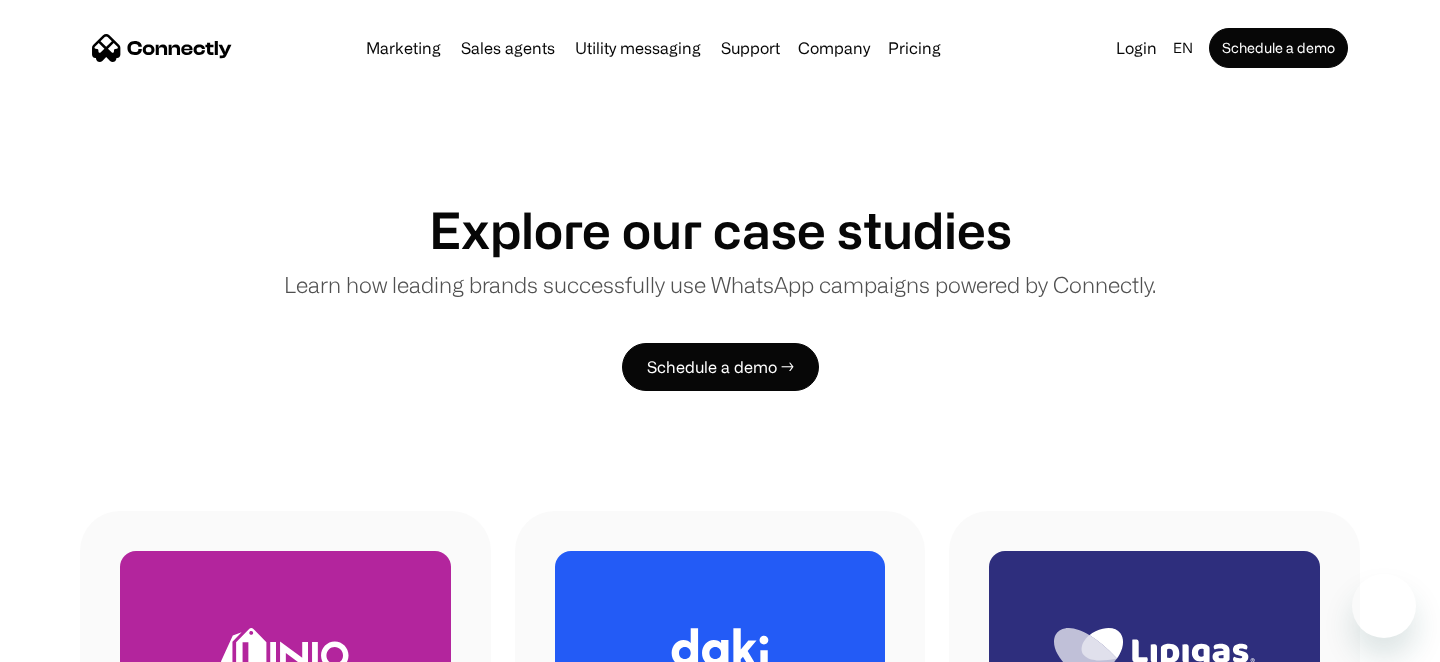 scroll, scrollTop: 0, scrollLeft: 0, axis: both 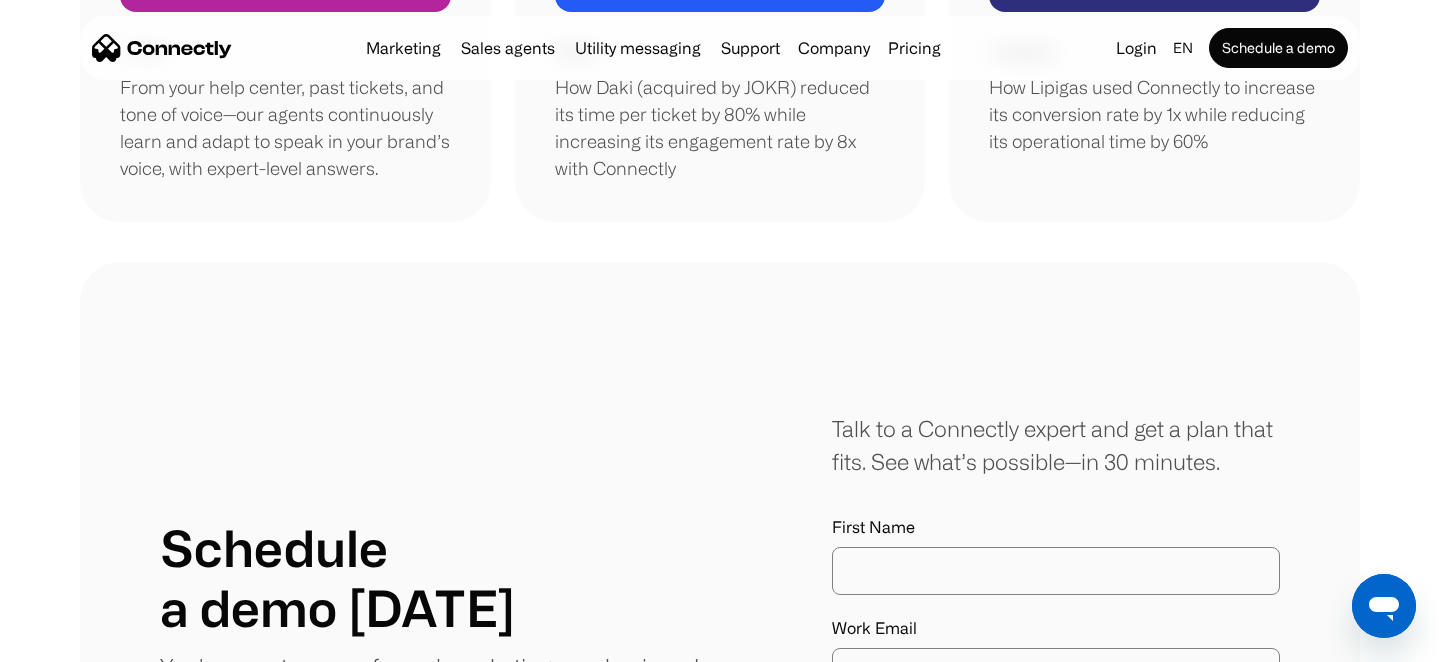 click on "From your help center, past tickets, and tone of voice—our agents continuously learn and adapt to speak in your brand’s voice, with expert-level answers." at bounding box center (285, 128) 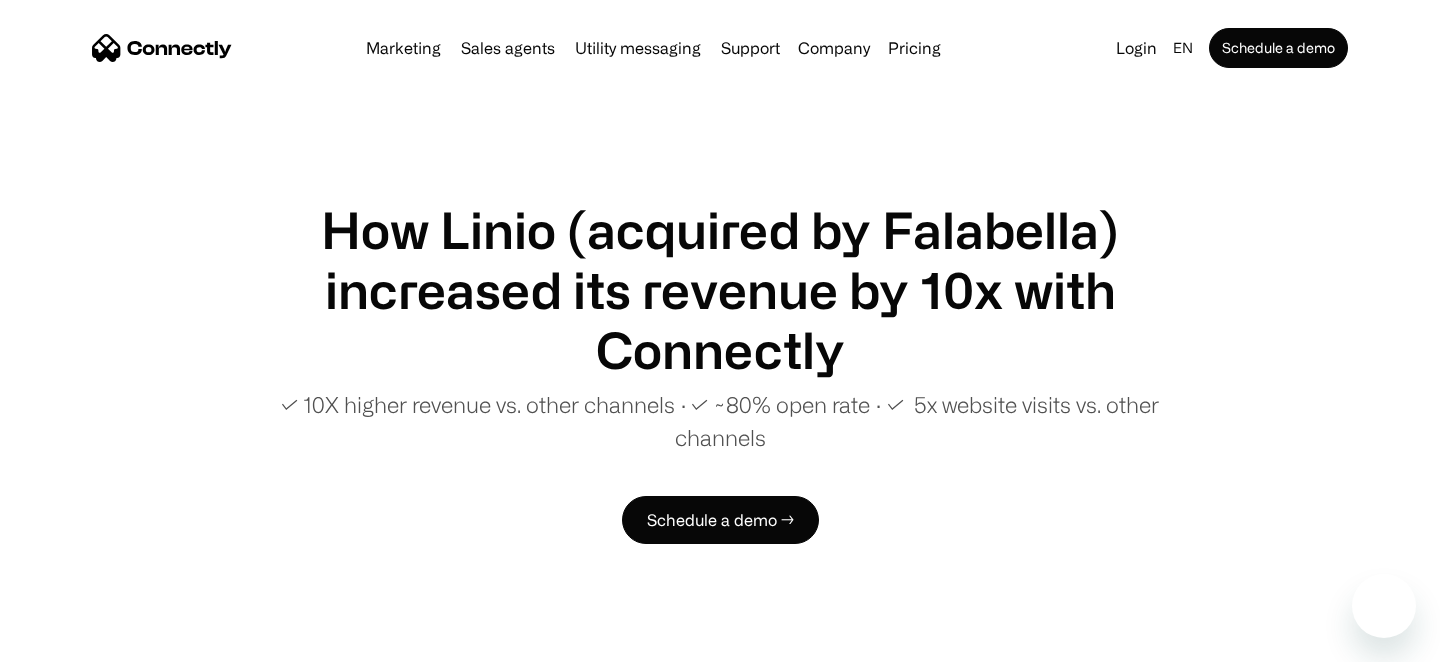 scroll, scrollTop: 0, scrollLeft: 0, axis: both 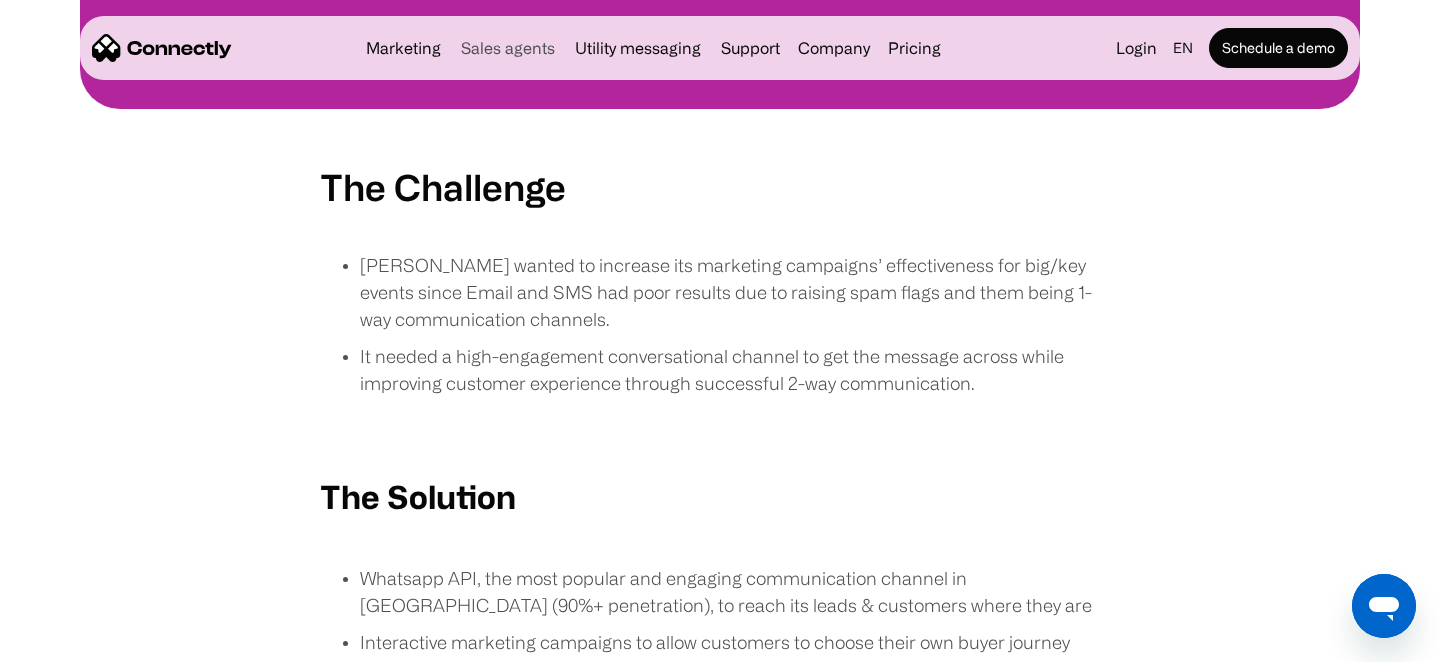 click on "Sales agents" at bounding box center [508, 48] 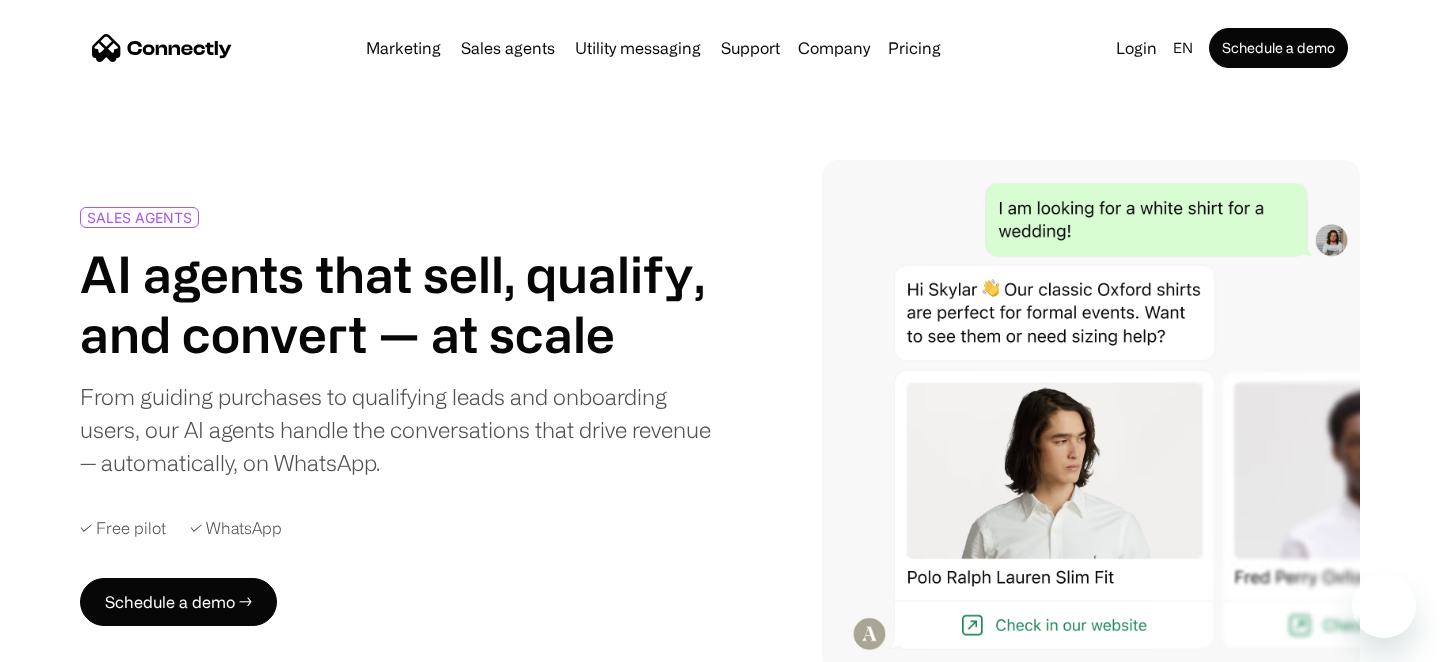 scroll, scrollTop: 0, scrollLeft: 0, axis: both 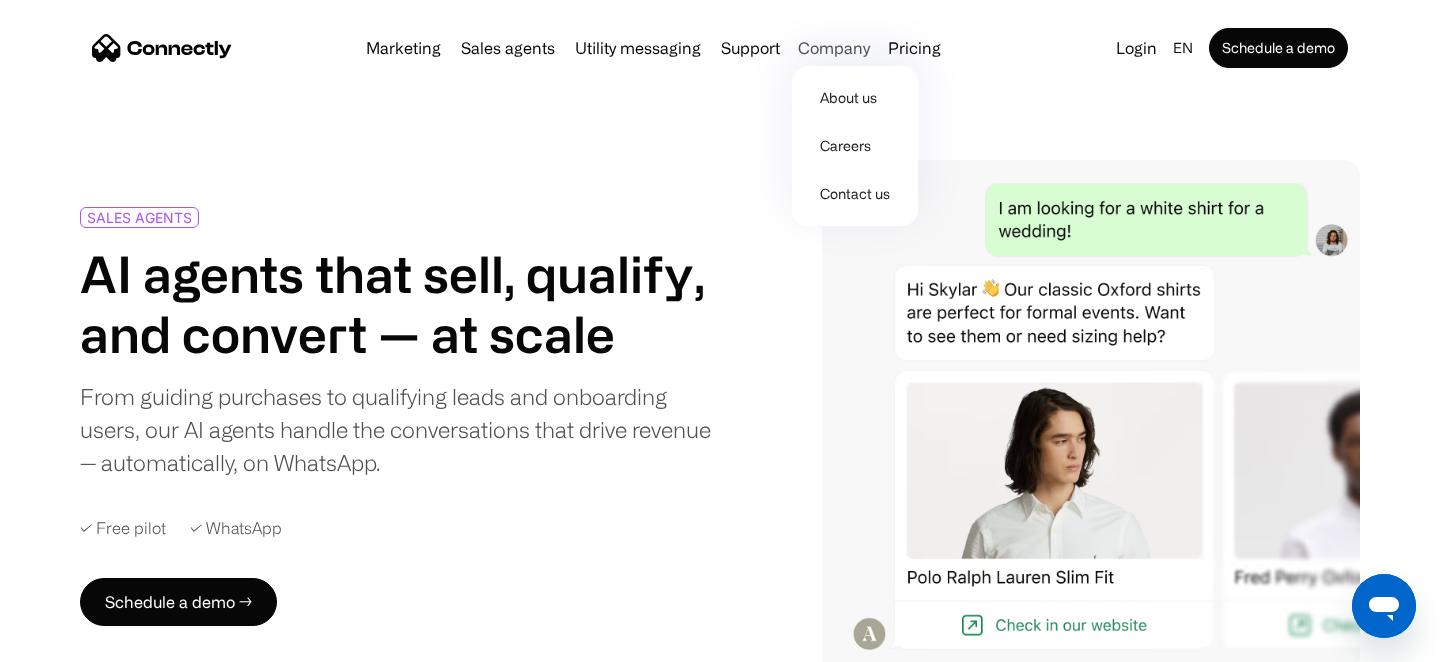 click on "Company" at bounding box center [834, 48] 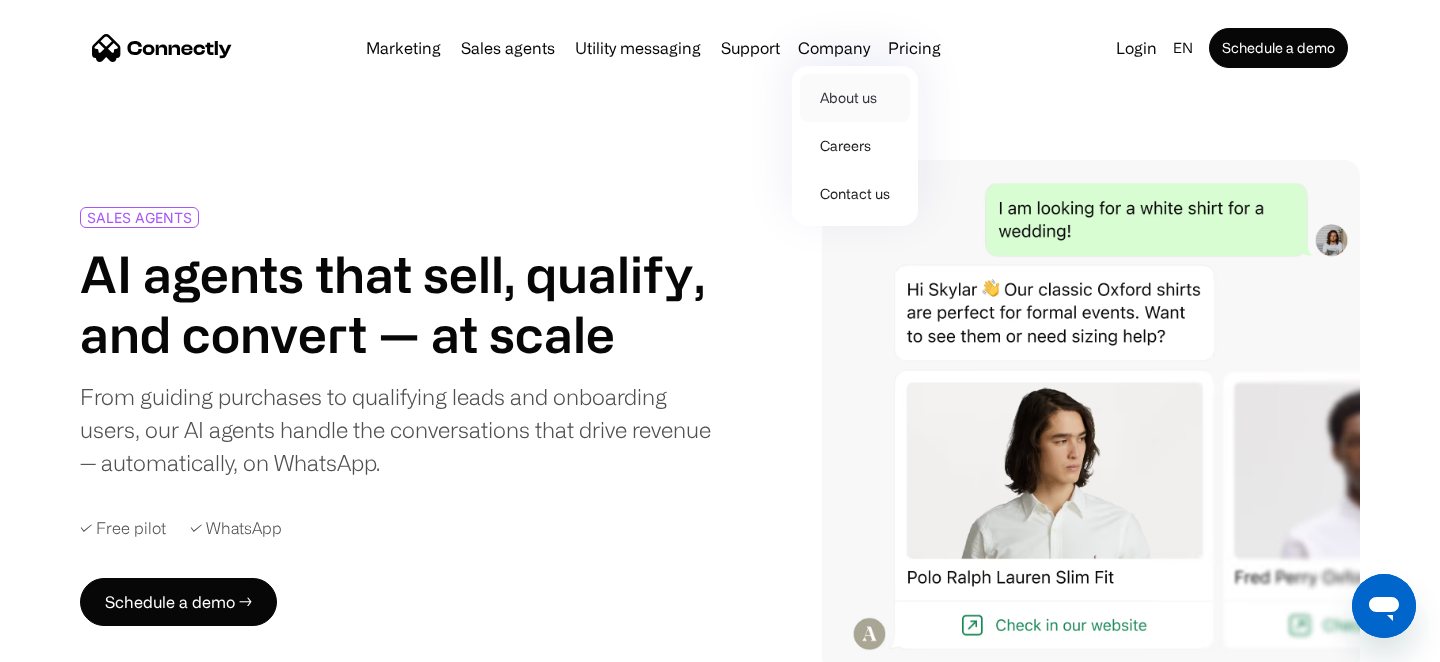 click on "About us" at bounding box center [855, 98] 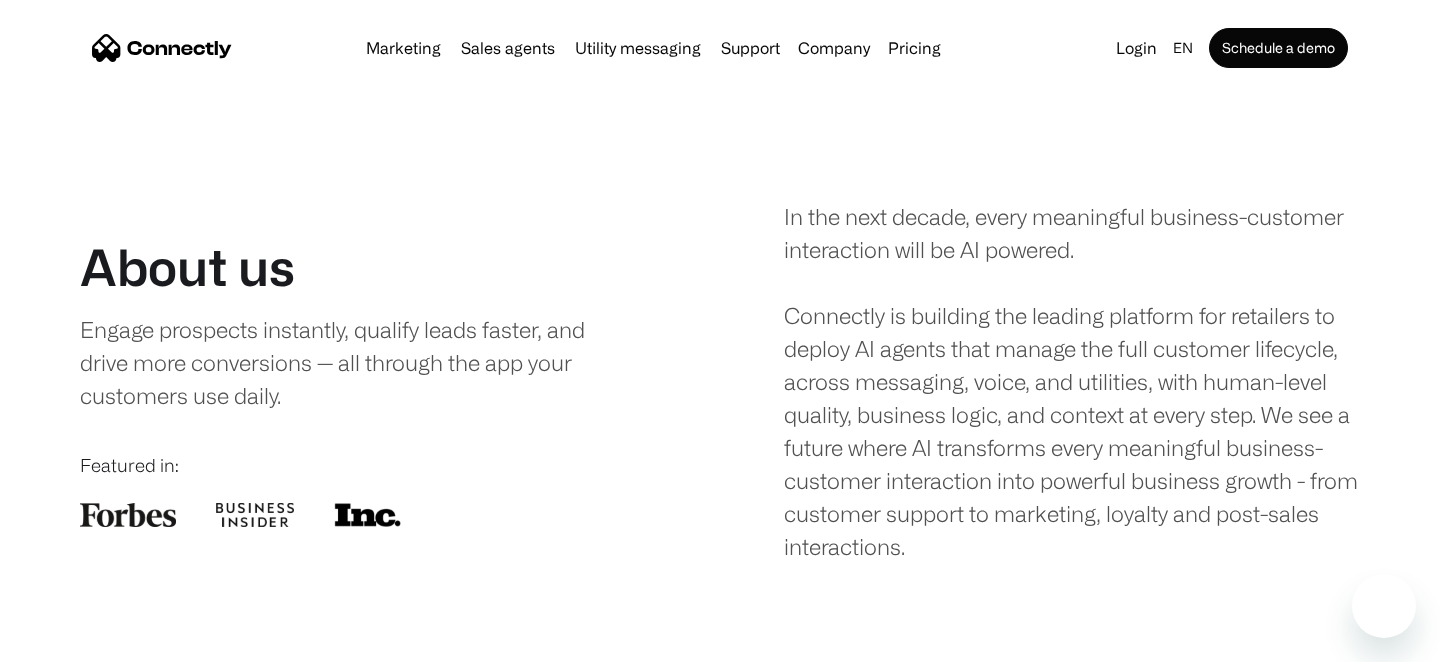 scroll, scrollTop: 0, scrollLeft: 0, axis: both 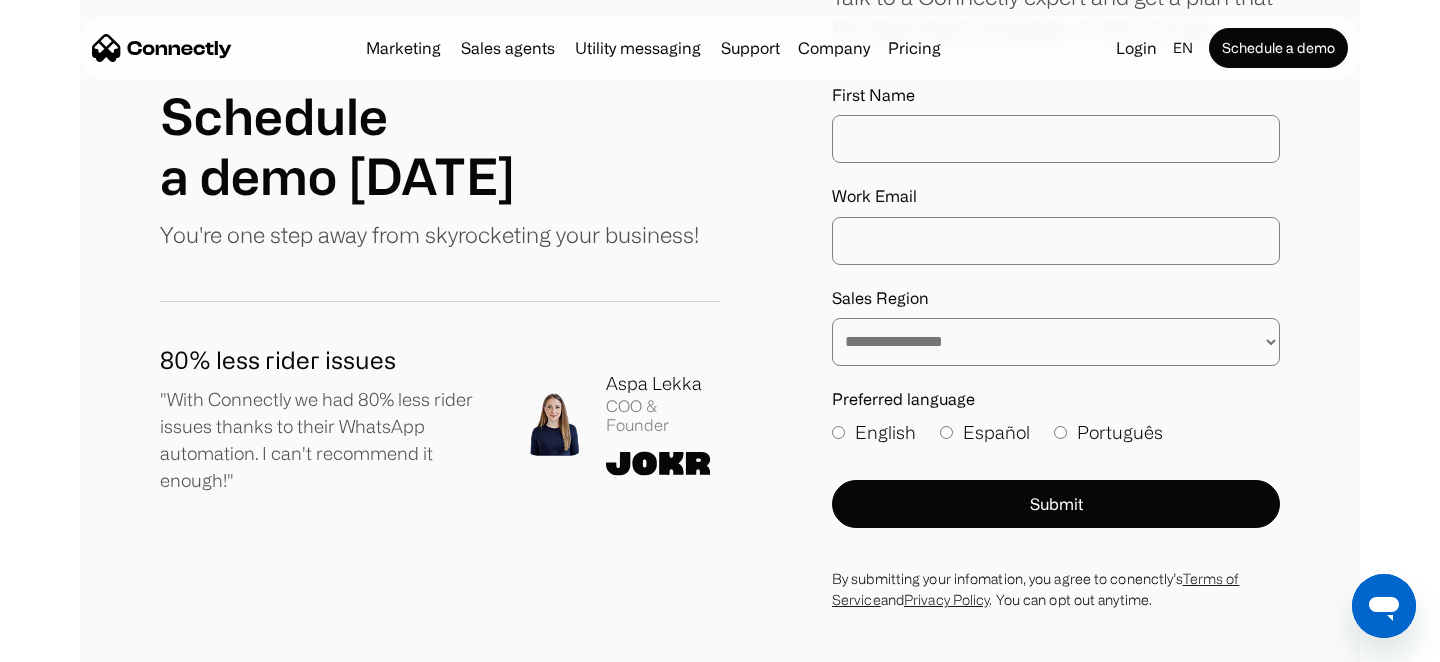 click at bounding box center [162, 48] 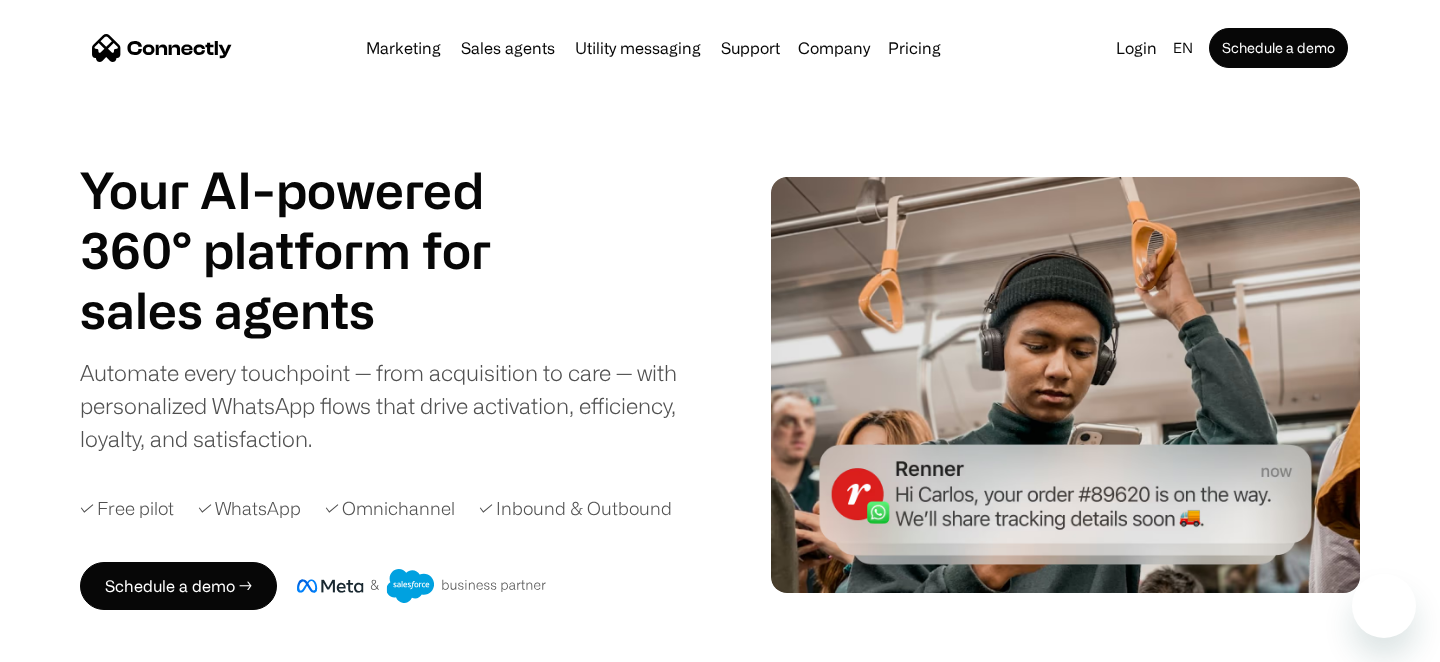 scroll, scrollTop: 0, scrollLeft: 0, axis: both 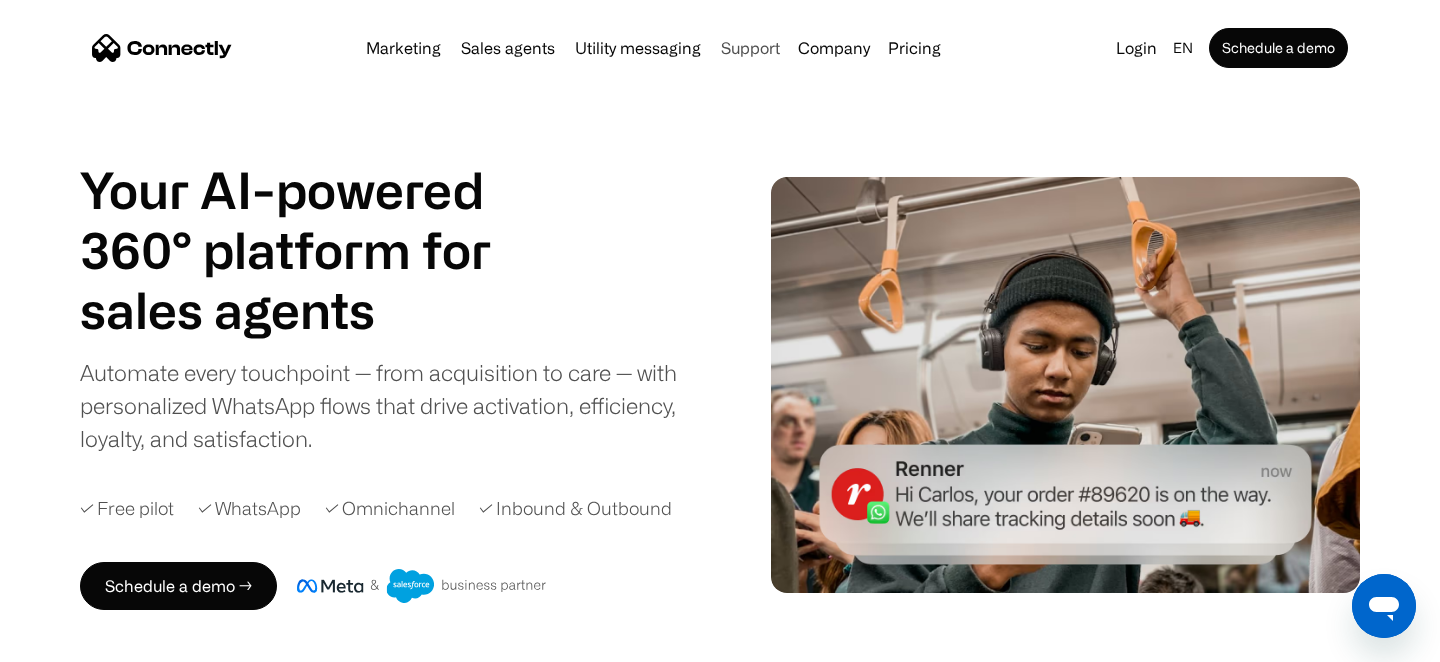 click on "Support" at bounding box center [750, 48] 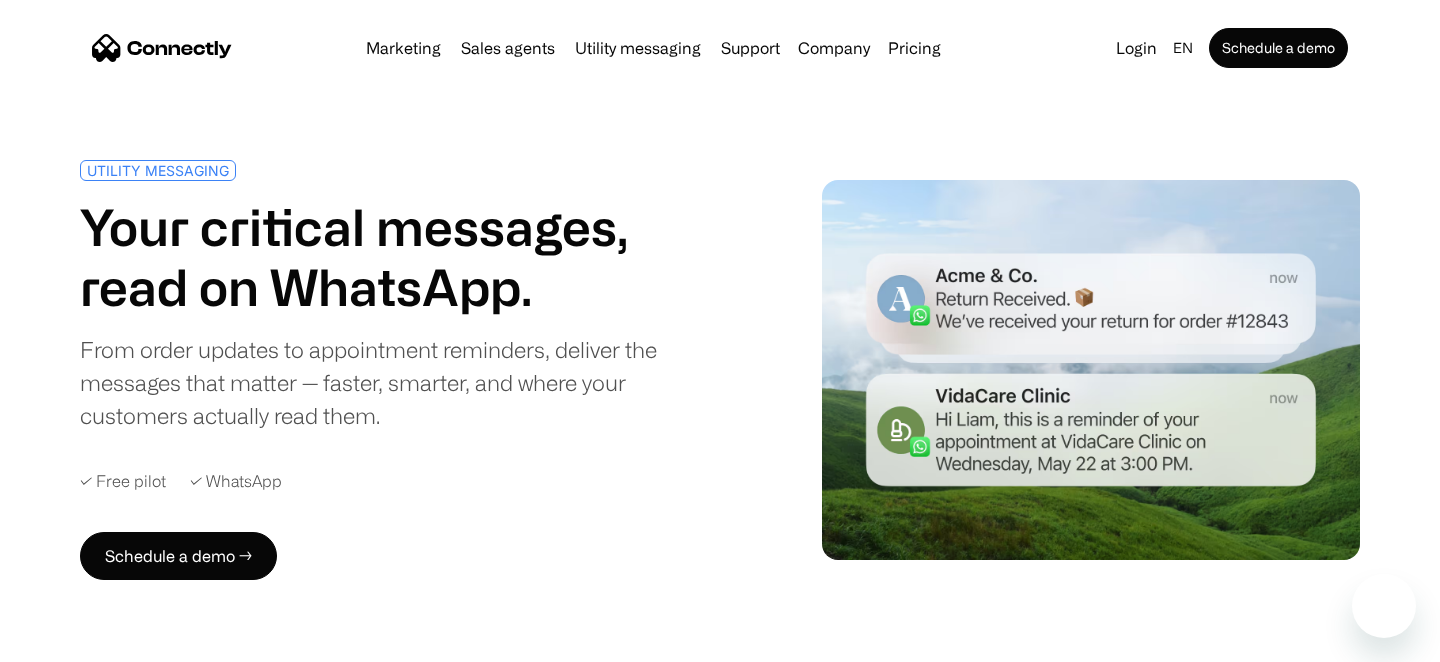 scroll, scrollTop: 0, scrollLeft: 0, axis: both 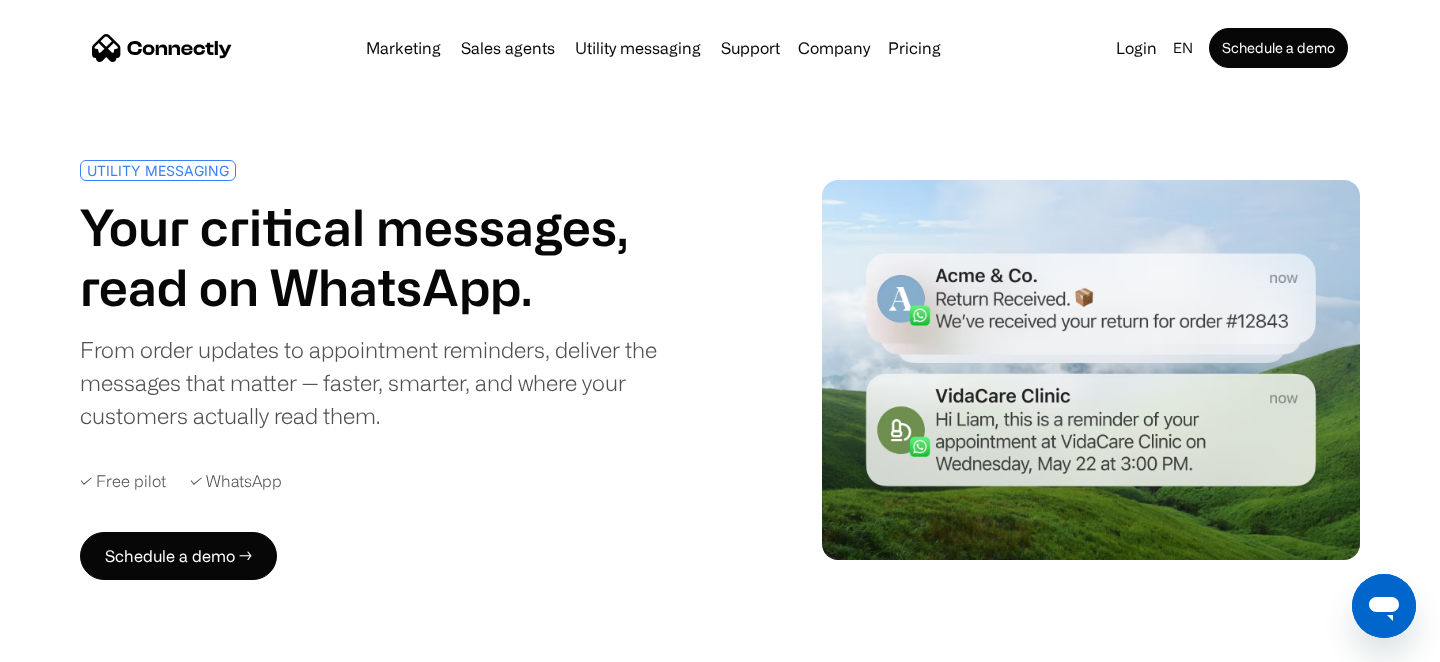 click at bounding box center (162, 48) 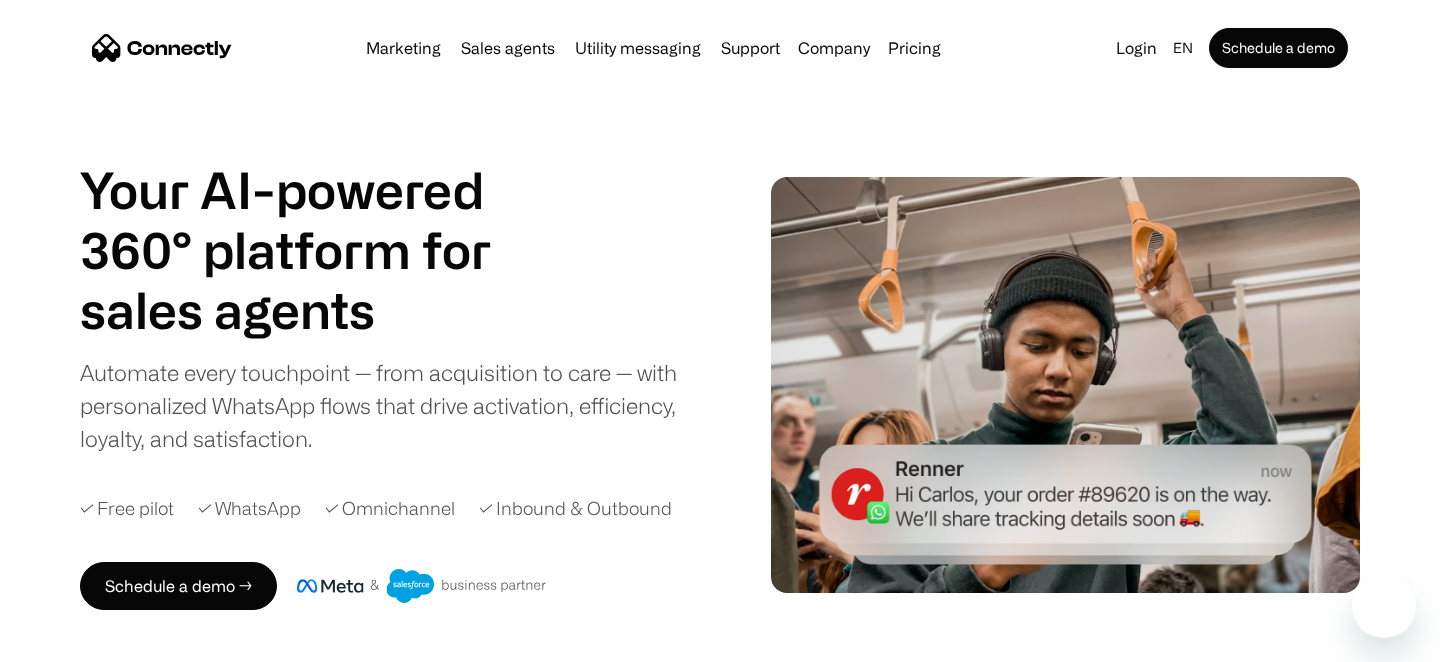 scroll, scrollTop: 0, scrollLeft: 0, axis: both 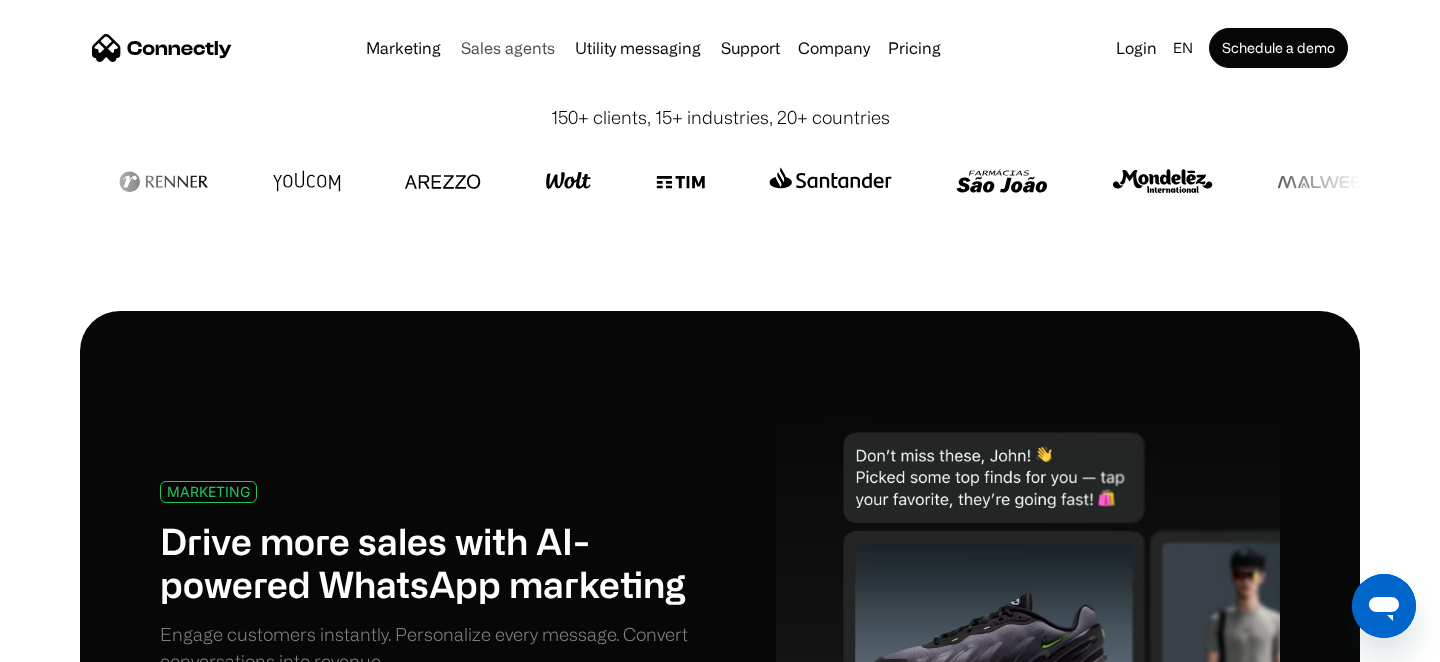 click on "Sales agents" at bounding box center [508, 48] 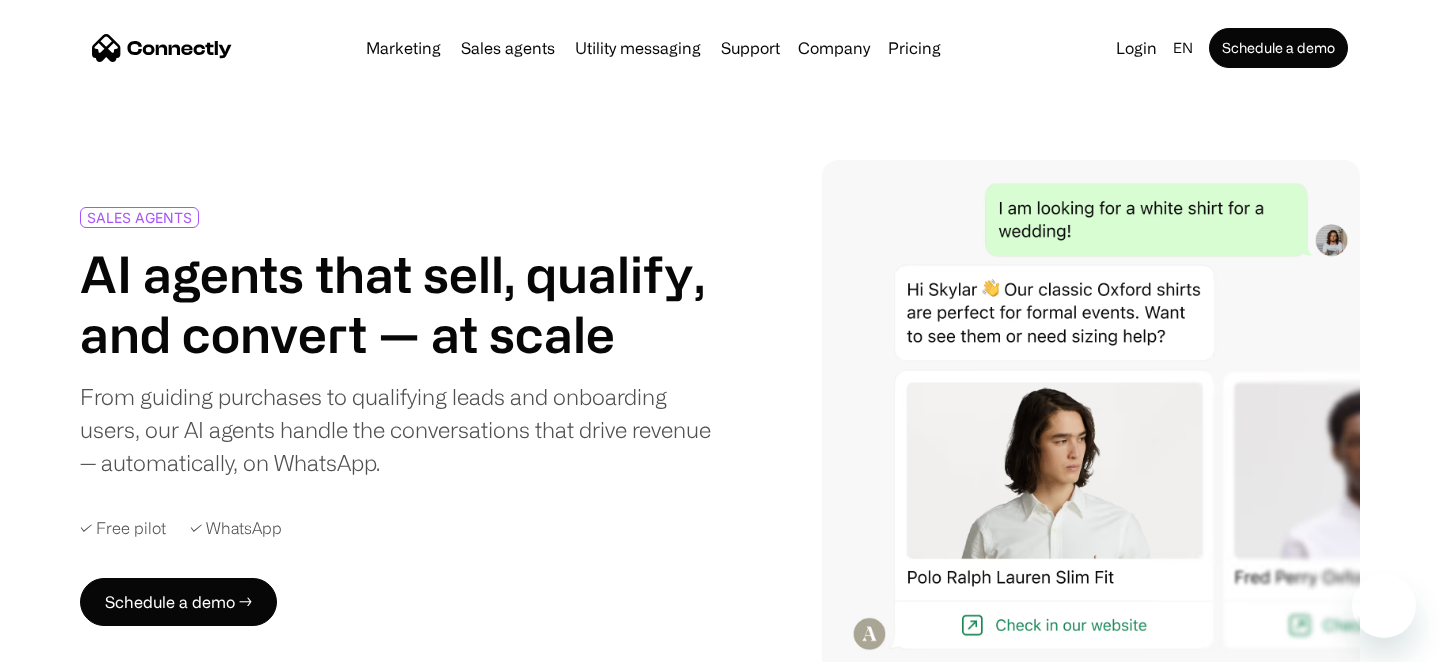scroll, scrollTop: 0, scrollLeft: 0, axis: both 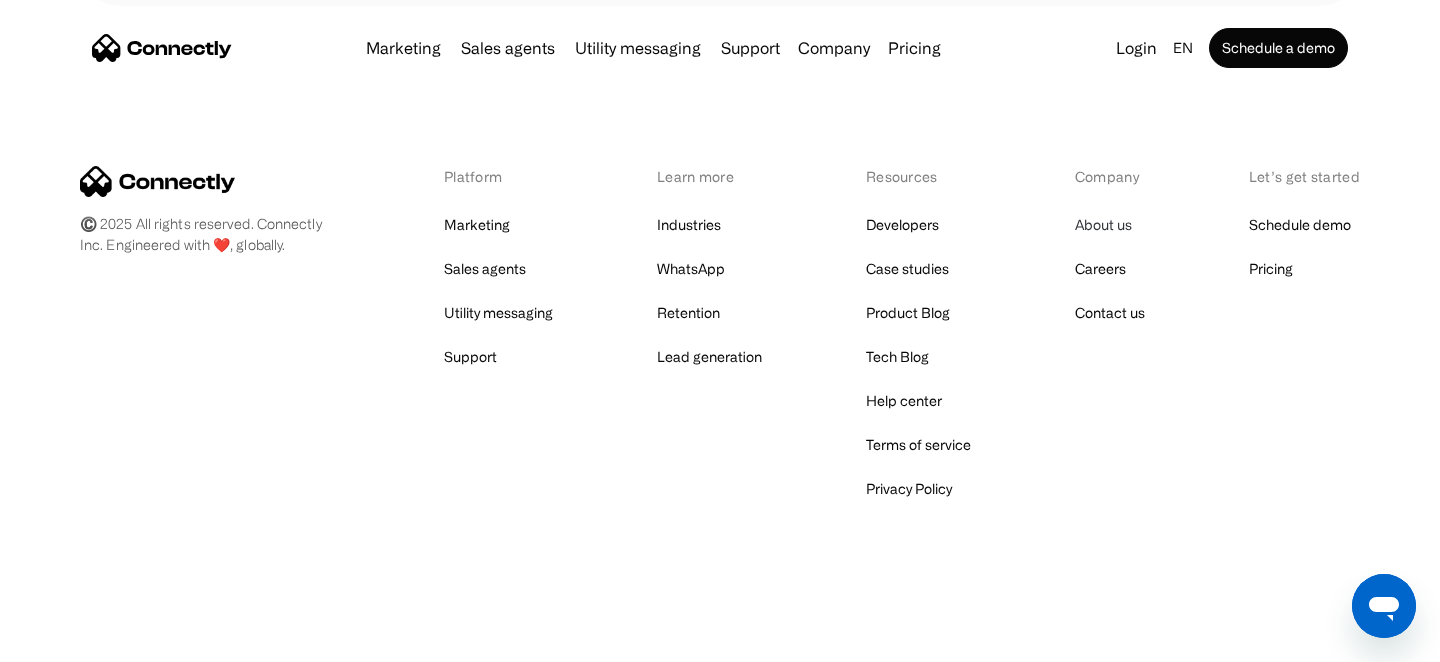 click on "About us" at bounding box center (1103, 225) 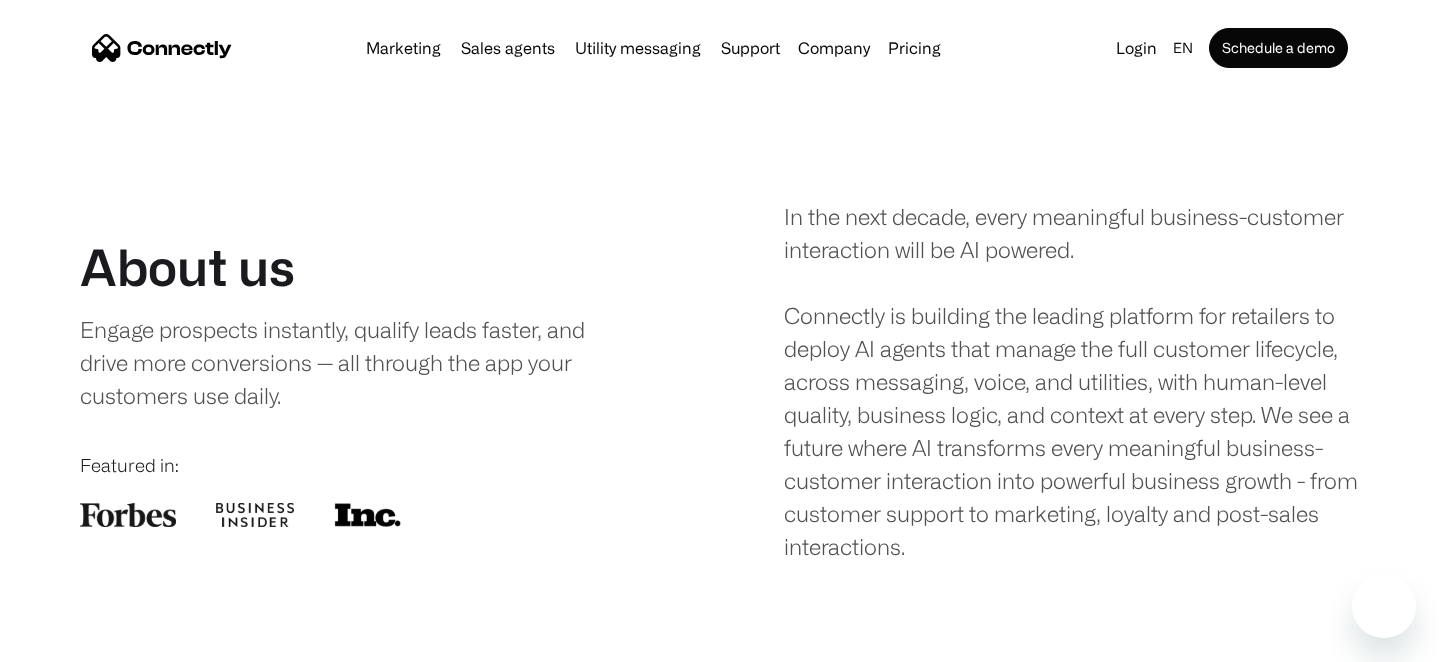 scroll, scrollTop: 0, scrollLeft: 0, axis: both 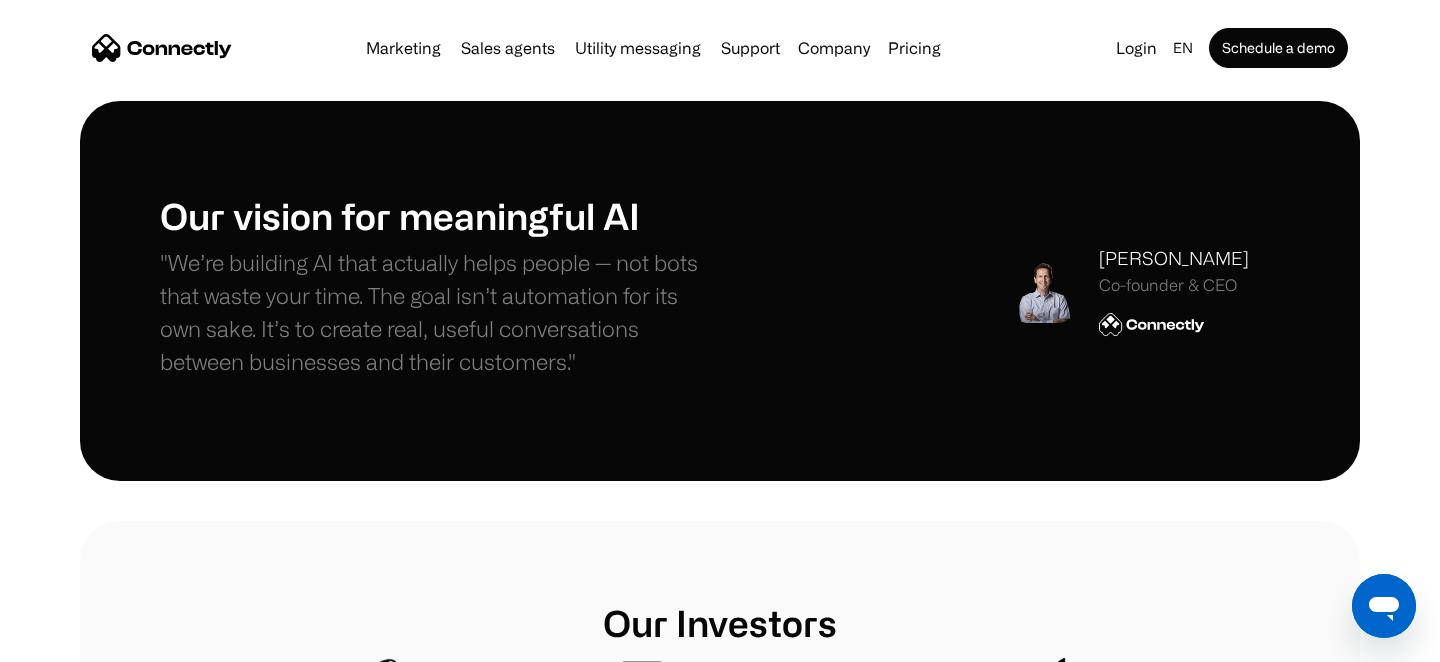 click on "[PERSON_NAME]" at bounding box center (1174, 258) 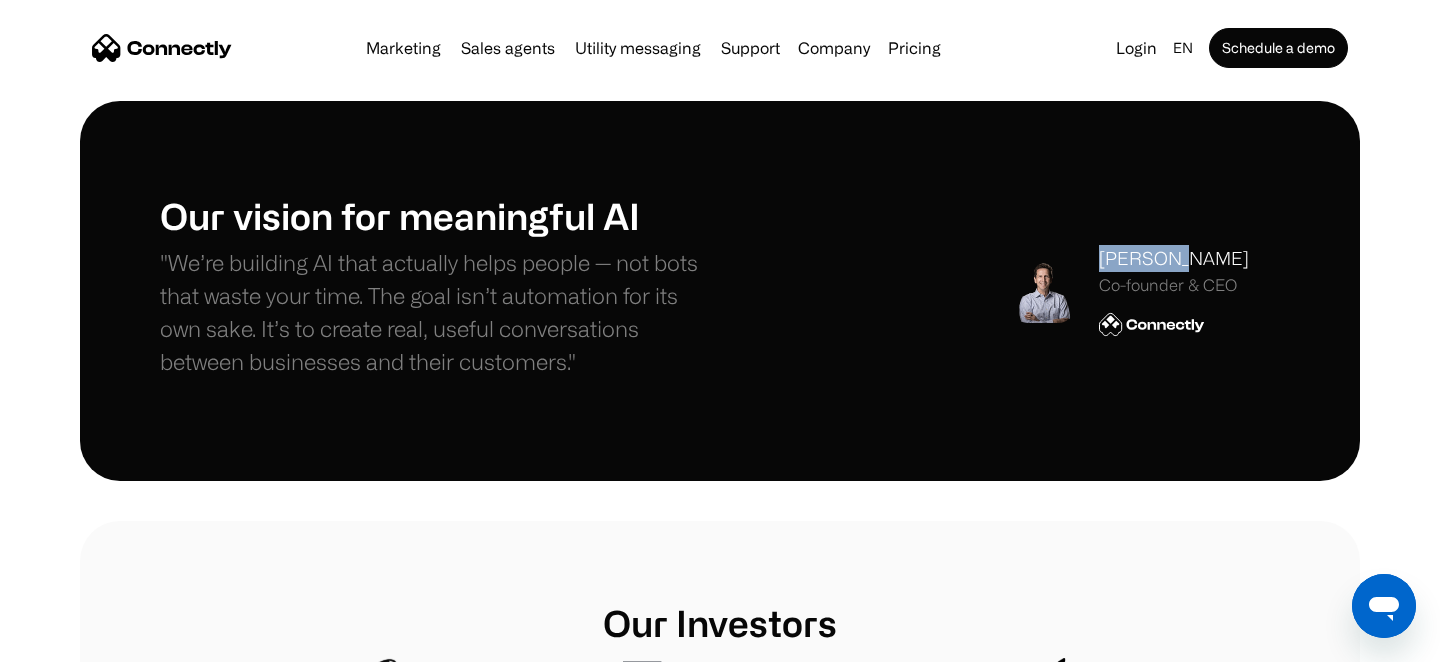 click on "[PERSON_NAME]" at bounding box center [1174, 258] 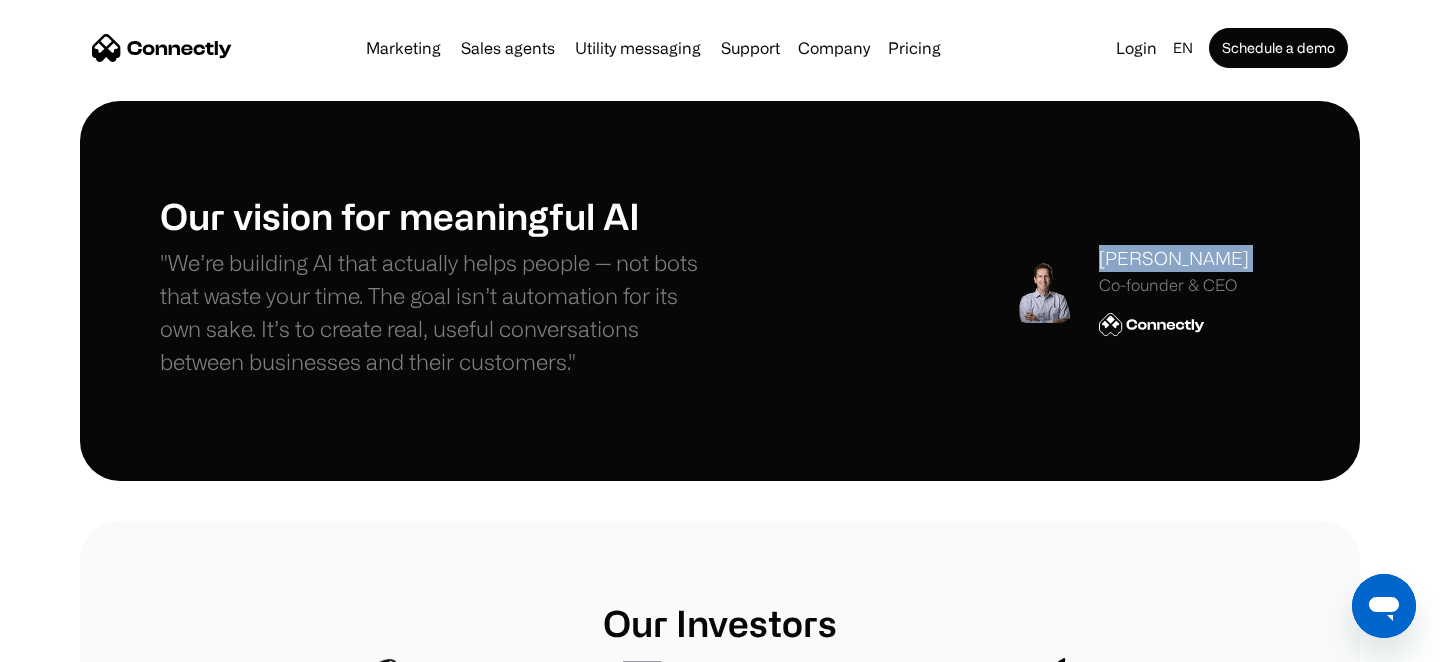 click on "[PERSON_NAME]" at bounding box center (1174, 258) 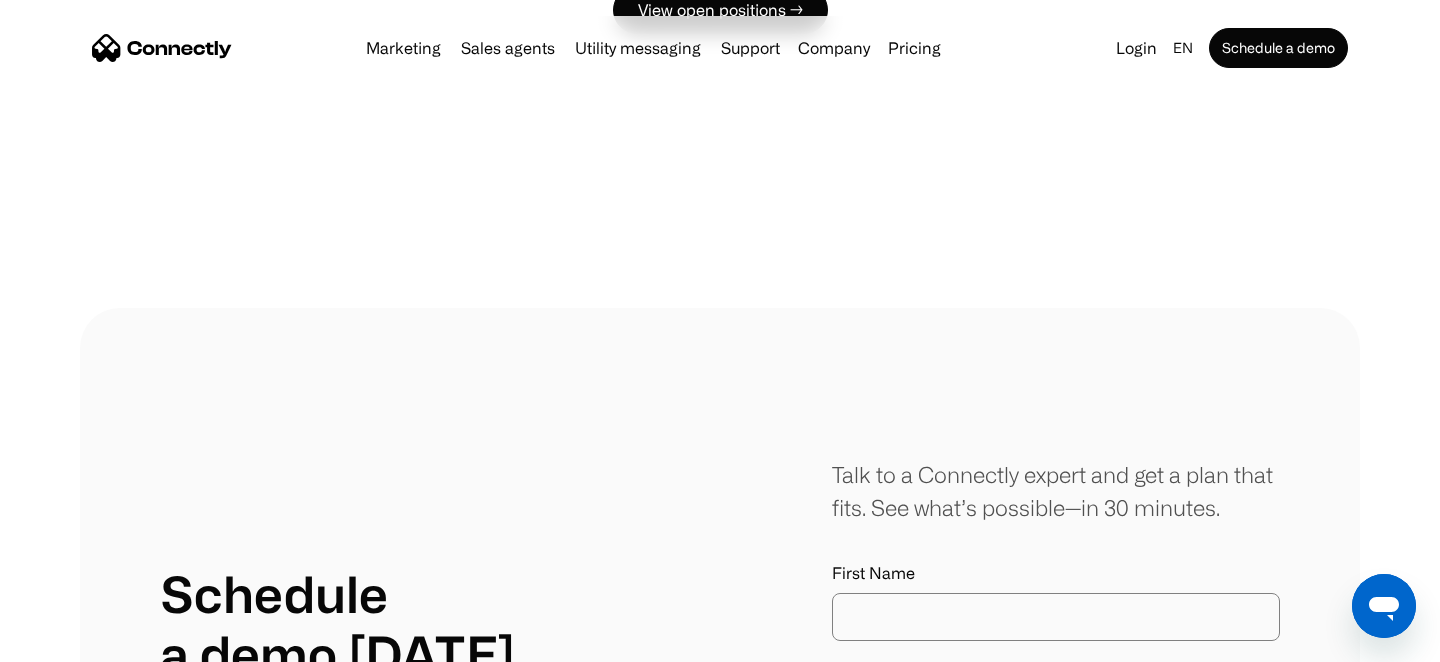 scroll, scrollTop: 2165, scrollLeft: 0, axis: vertical 